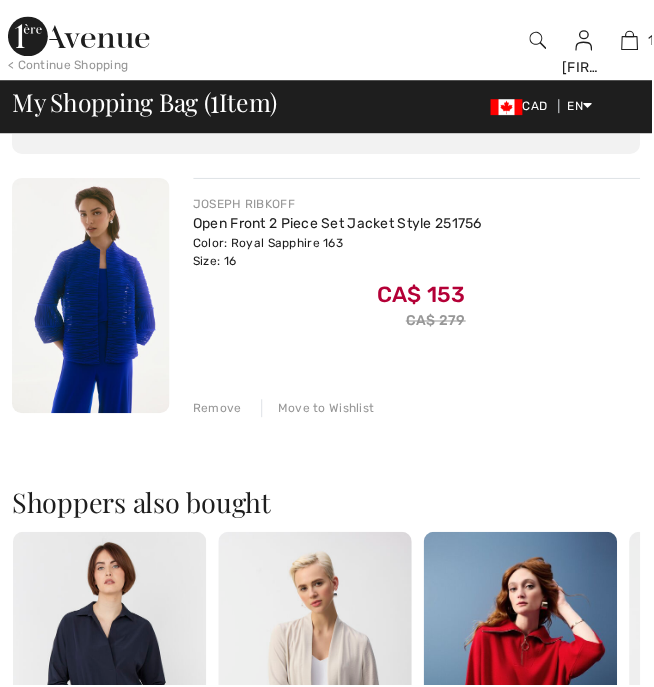 scroll, scrollTop: 174, scrollLeft: 0, axis: vertical 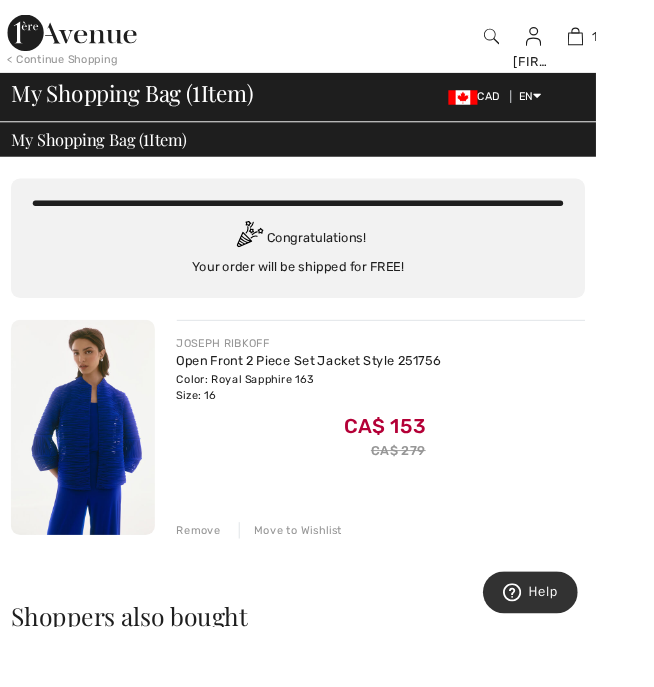 click on "English" at bounding box center [641, 128] 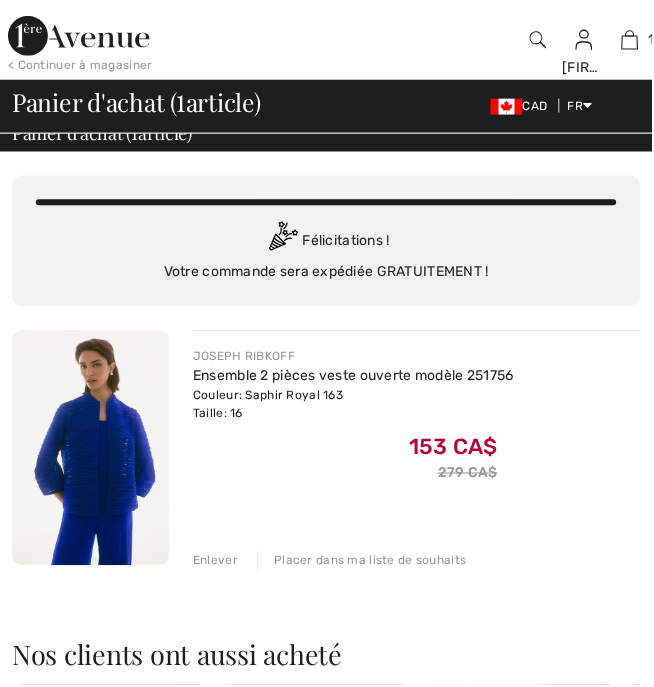 scroll, scrollTop: 138, scrollLeft: 0, axis: vertical 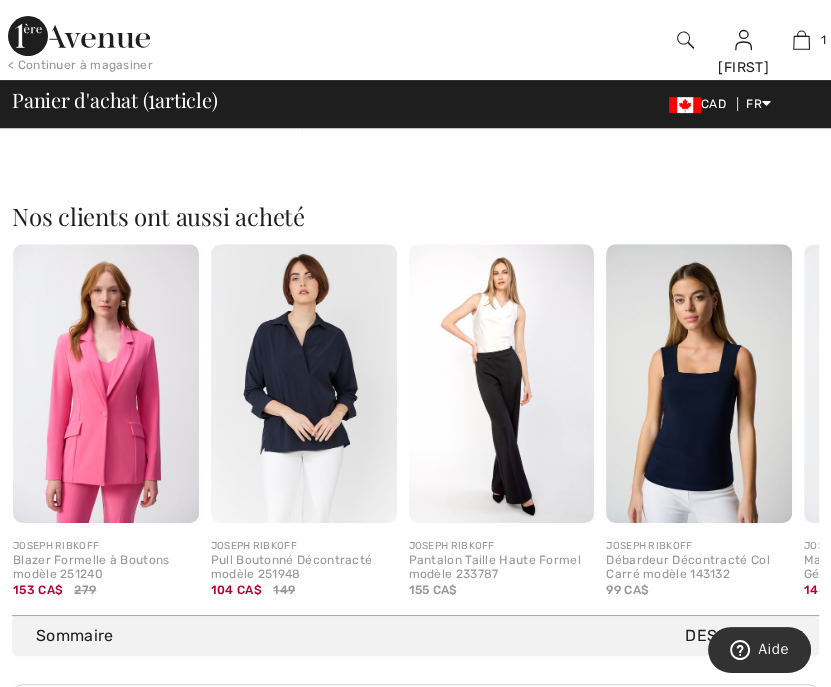 click at bounding box center (699, 383) 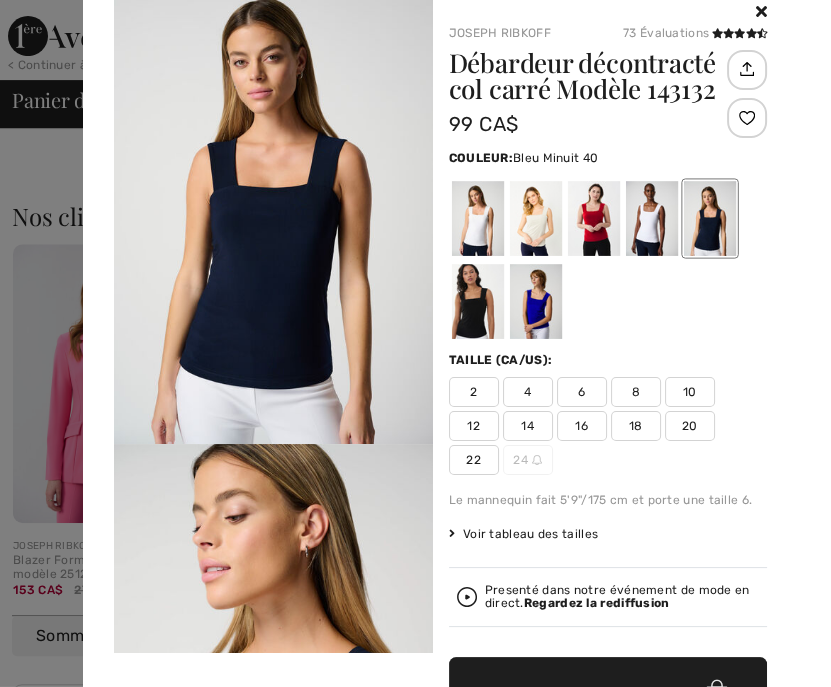 scroll, scrollTop: 0, scrollLeft: 0, axis: both 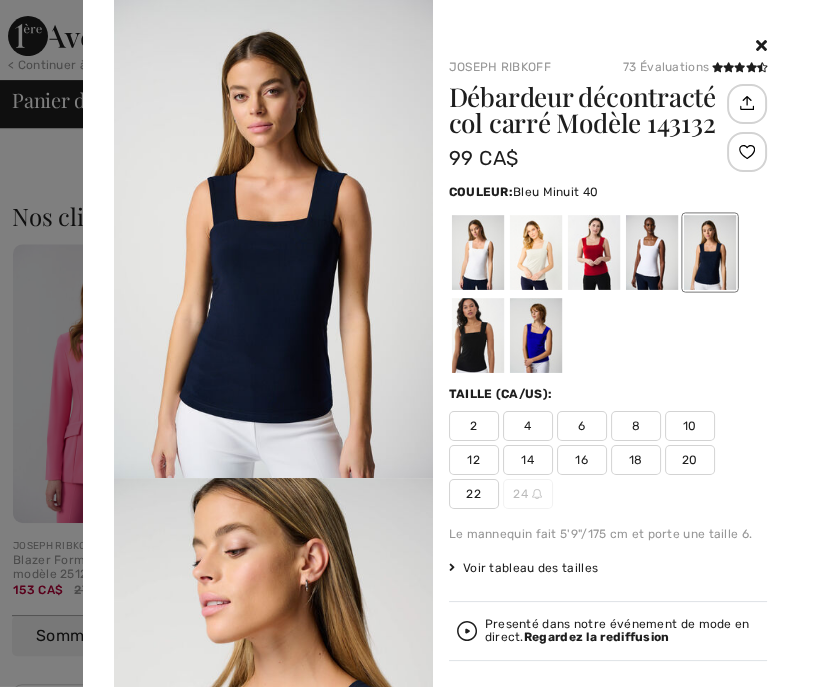 click at bounding box center (477, 335) 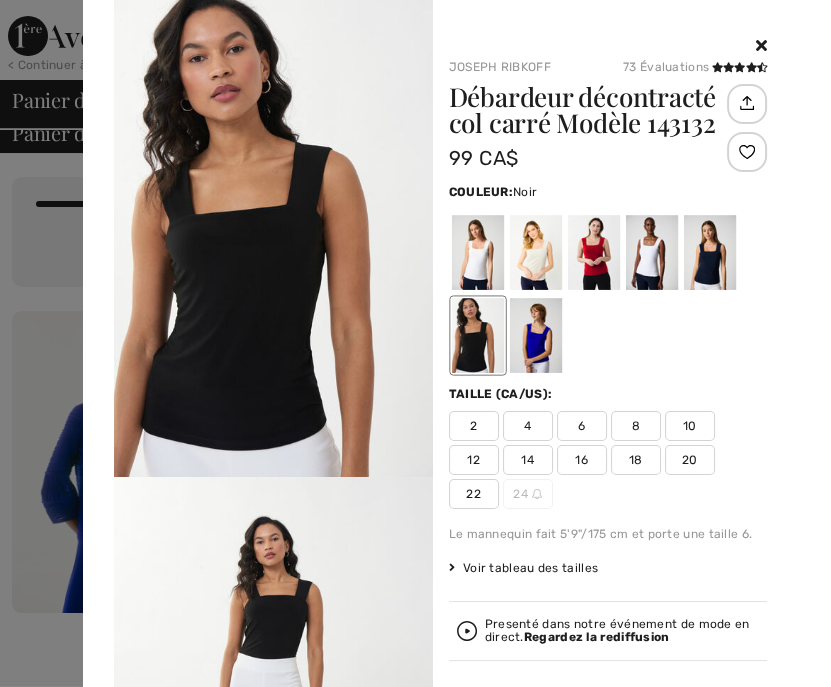 scroll, scrollTop: 0, scrollLeft: 0, axis: both 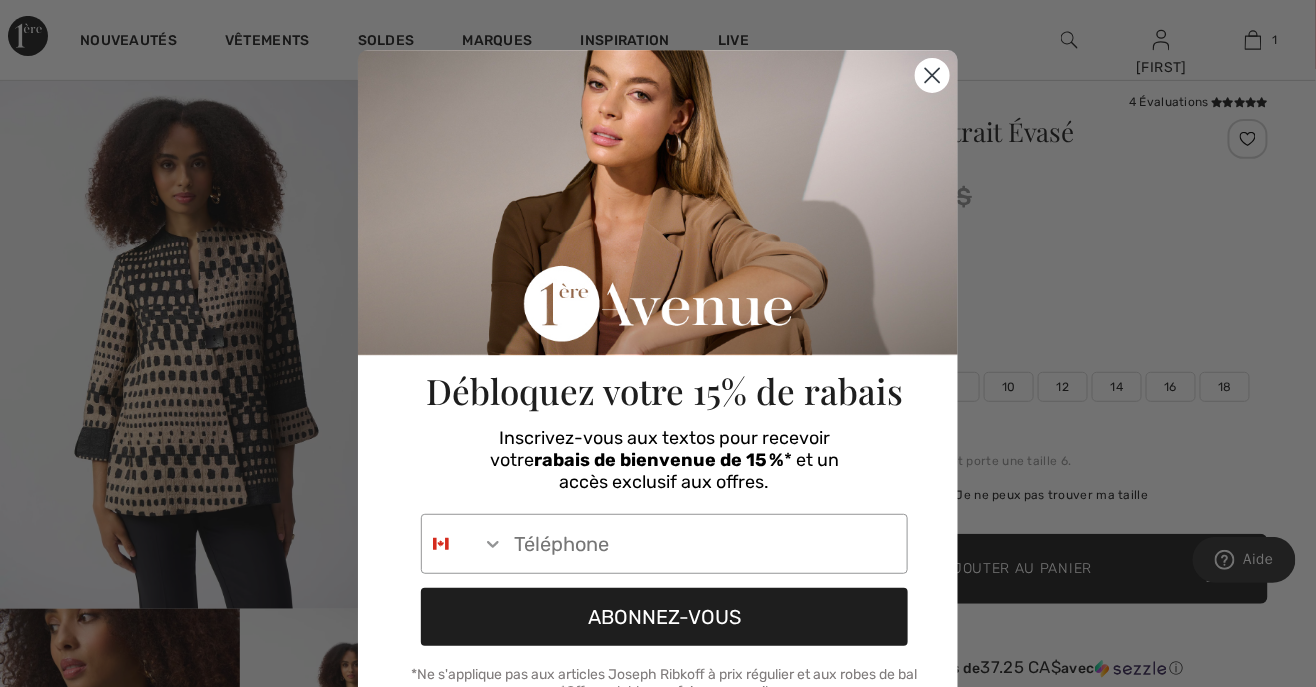 click 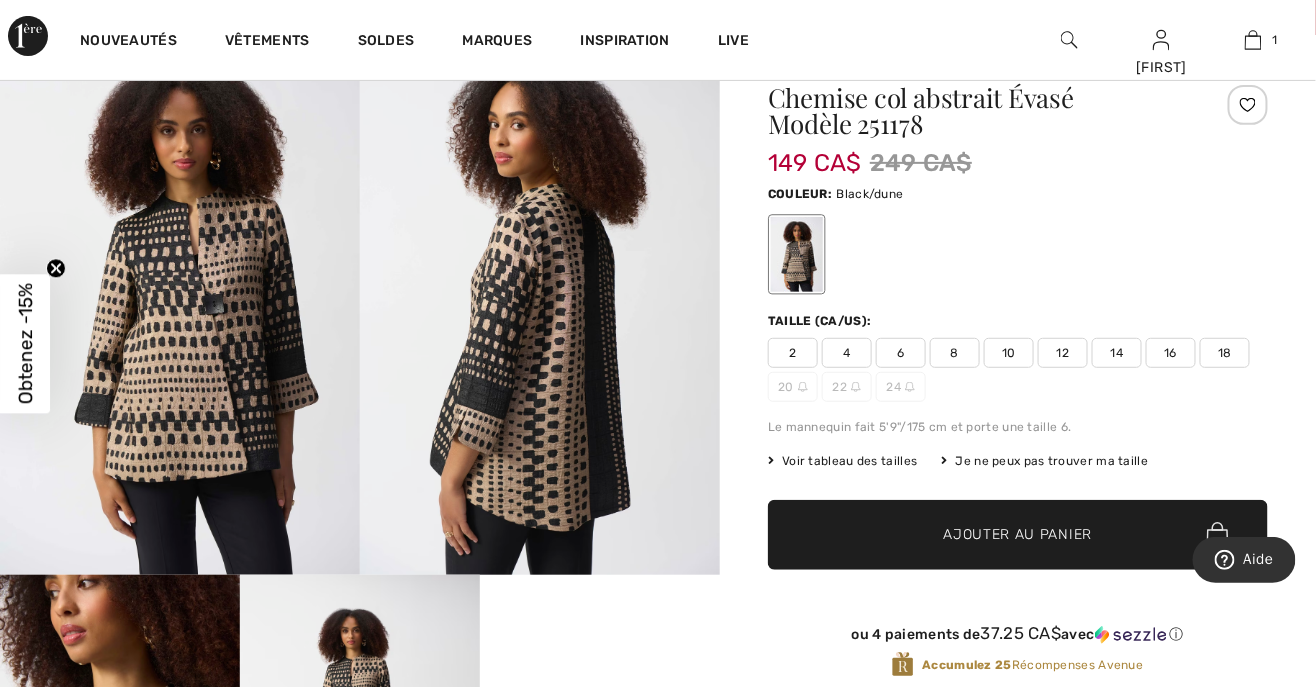 scroll, scrollTop: 165, scrollLeft: 0, axis: vertical 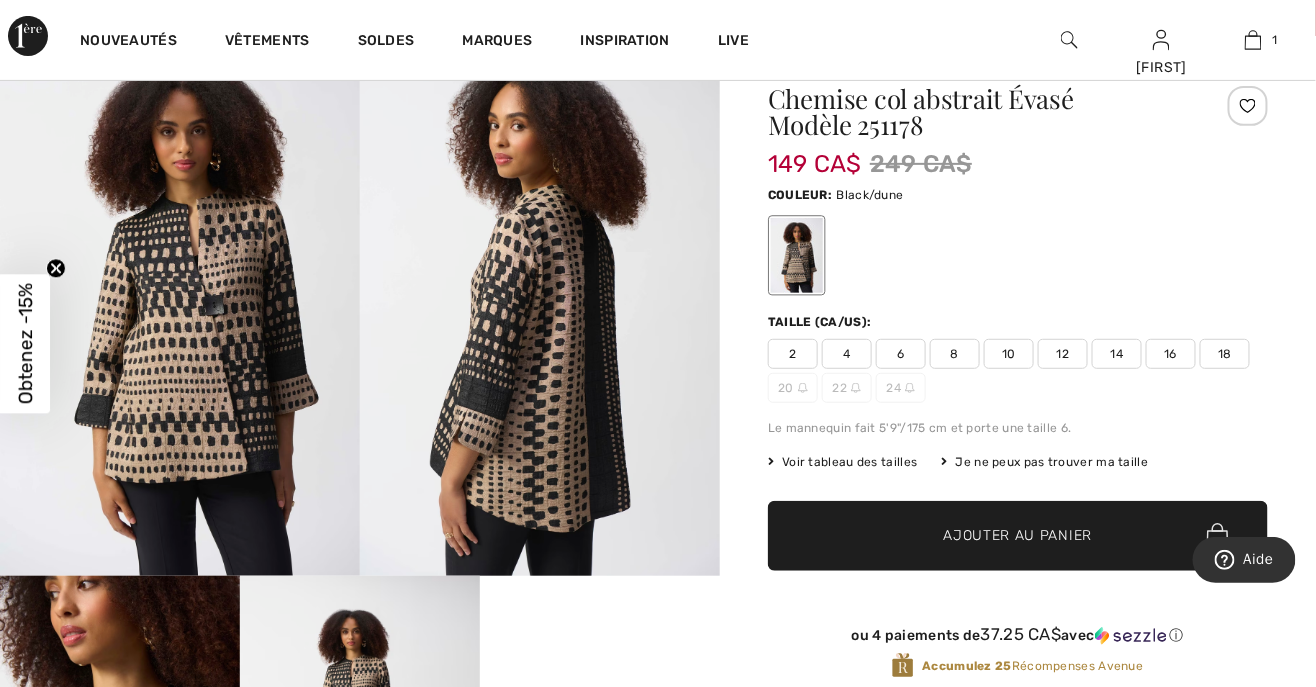 click on "Voir tableau des tailles" at bounding box center (843, 462) 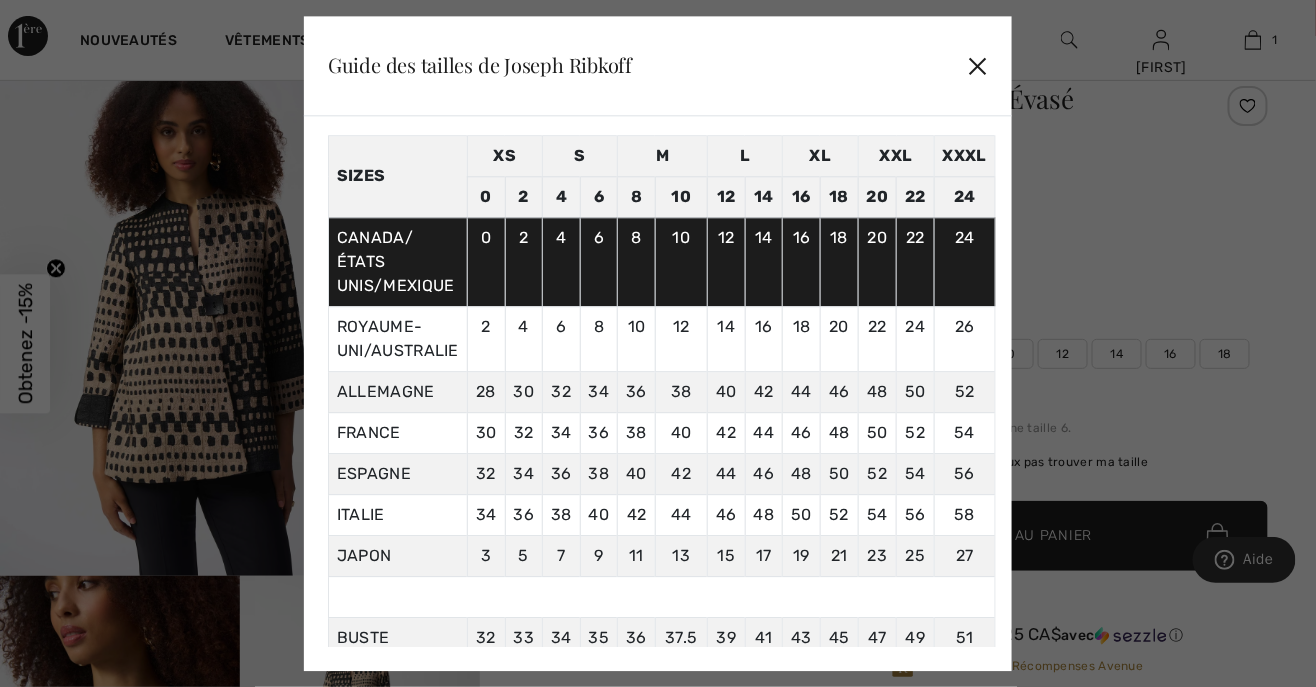scroll, scrollTop: 116, scrollLeft: 0, axis: vertical 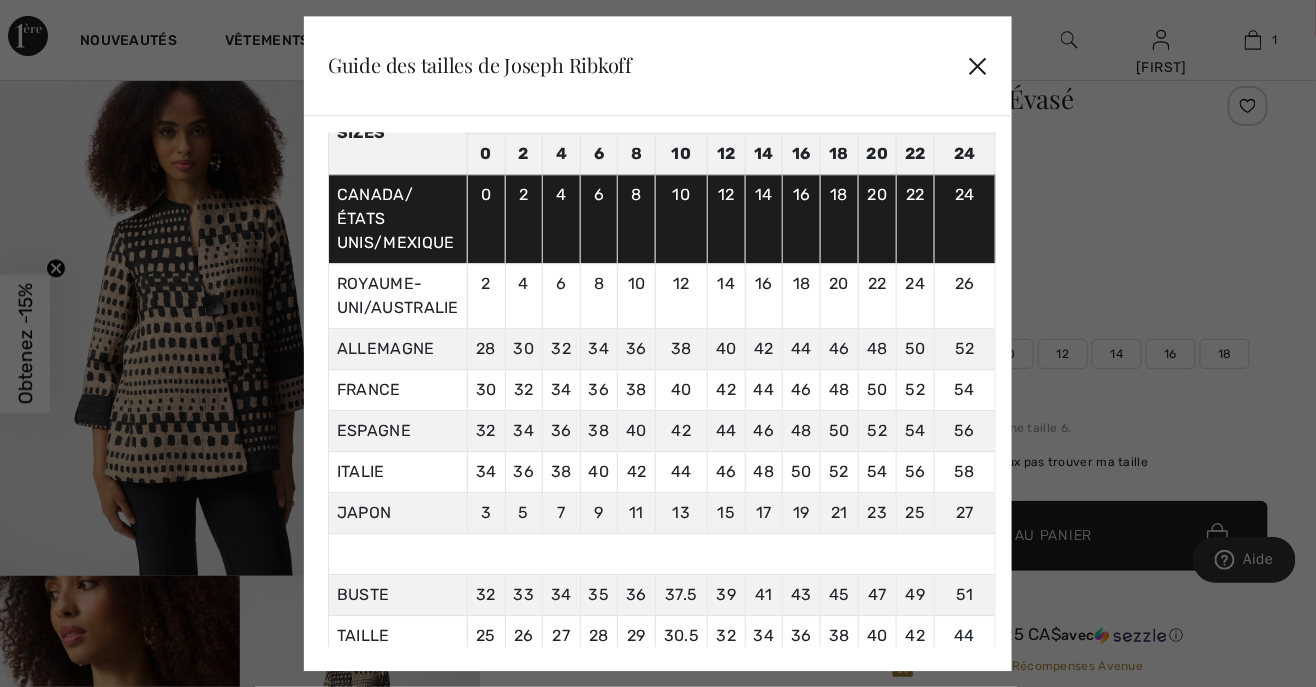 click on "✕" at bounding box center [978, 66] 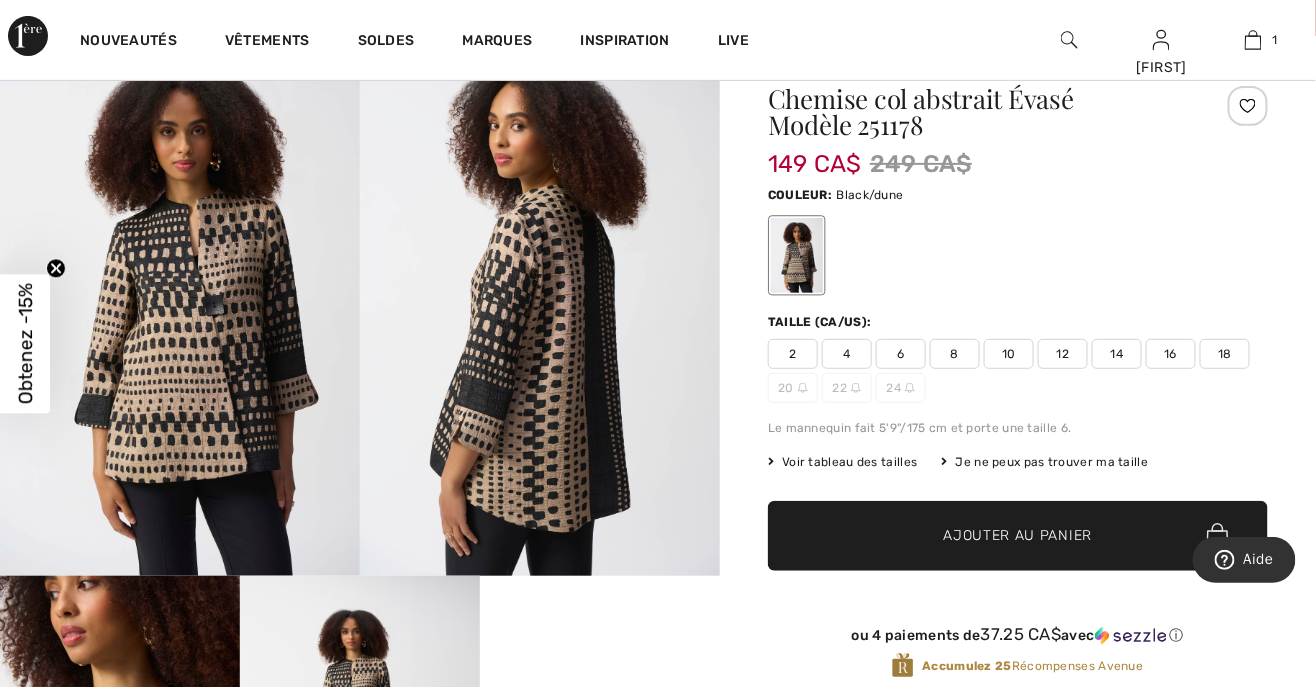 click on "18" at bounding box center (1225, 354) 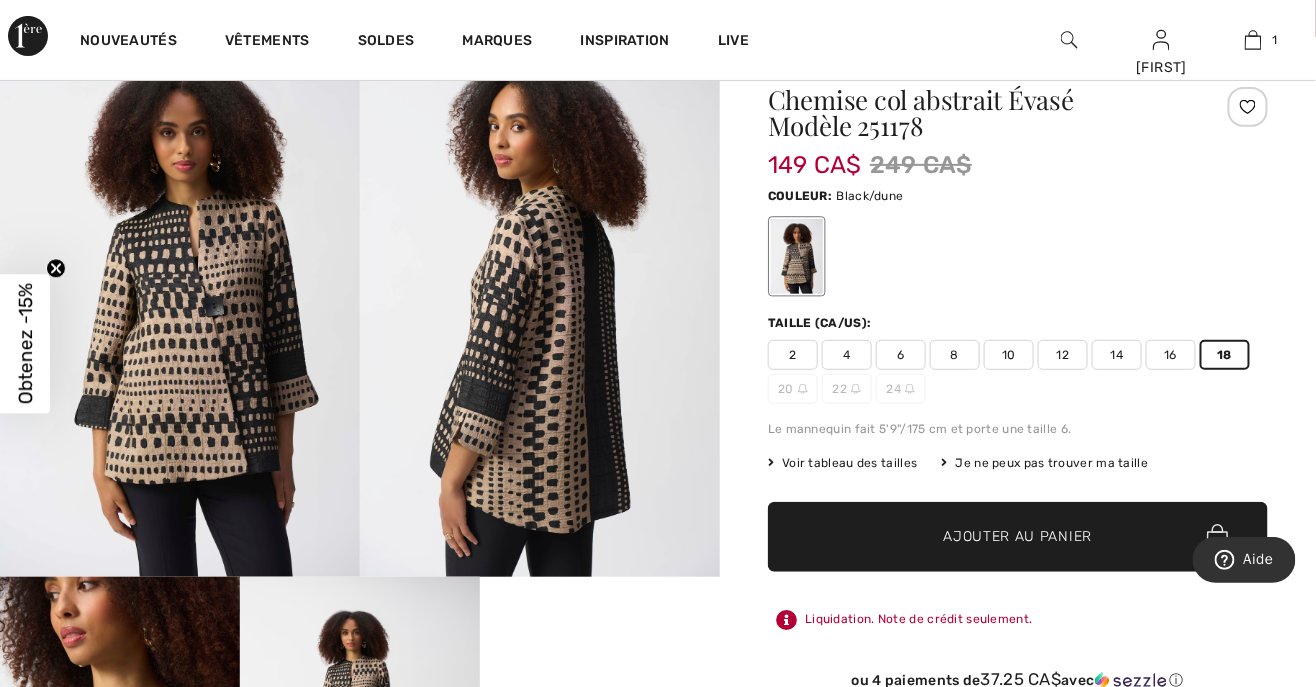 scroll, scrollTop: 160, scrollLeft: 0, axis: vertical 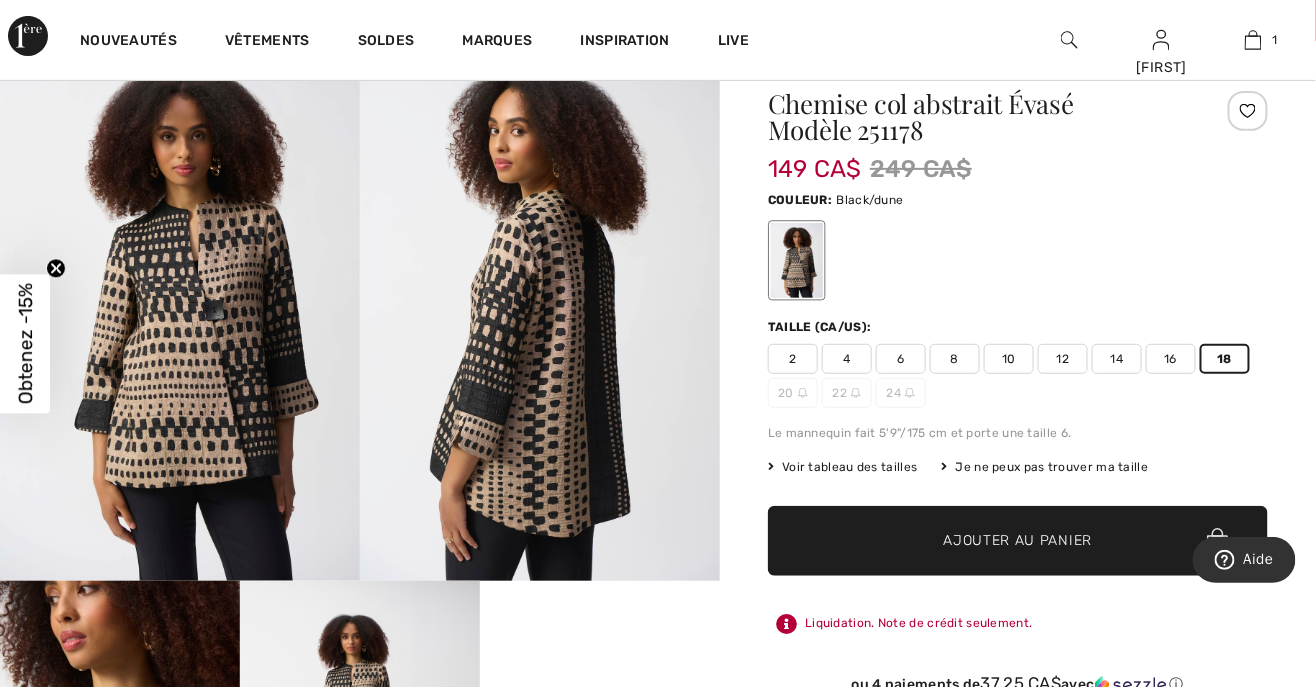 click on "16" at bounding box center [1171, 359] 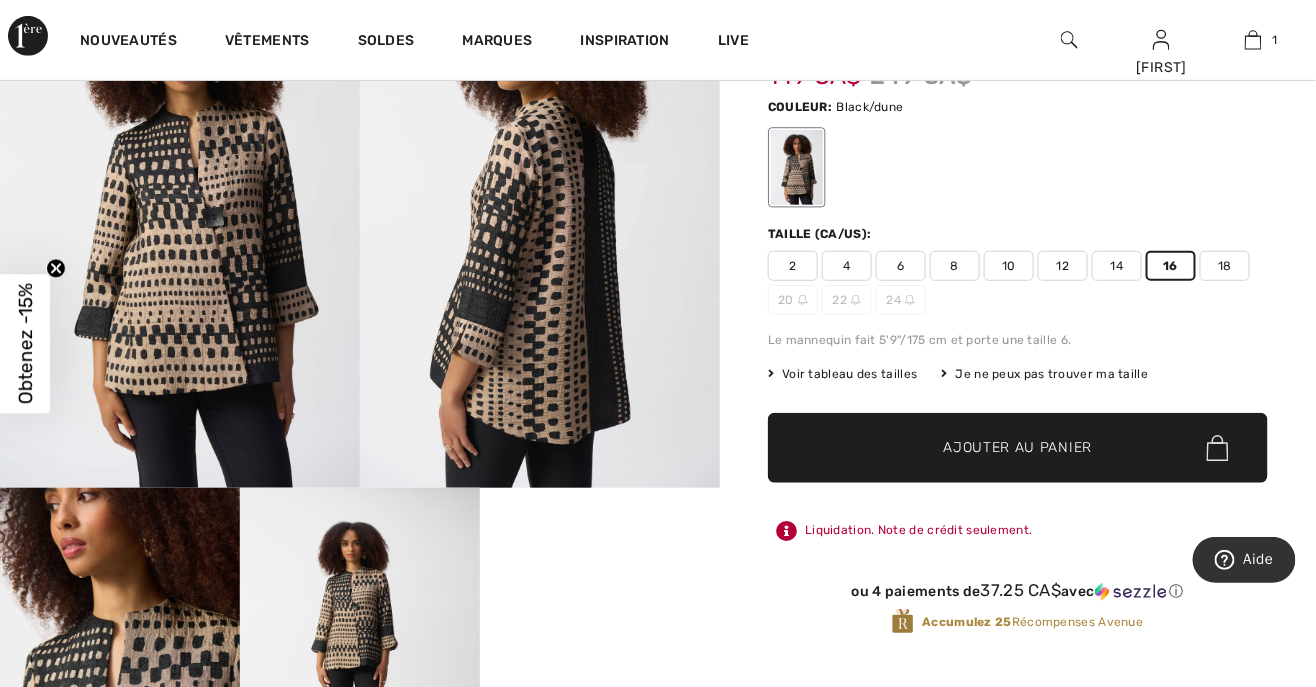 scroll, scrollTop: 246, scrollLeft: 0, axis: vertical 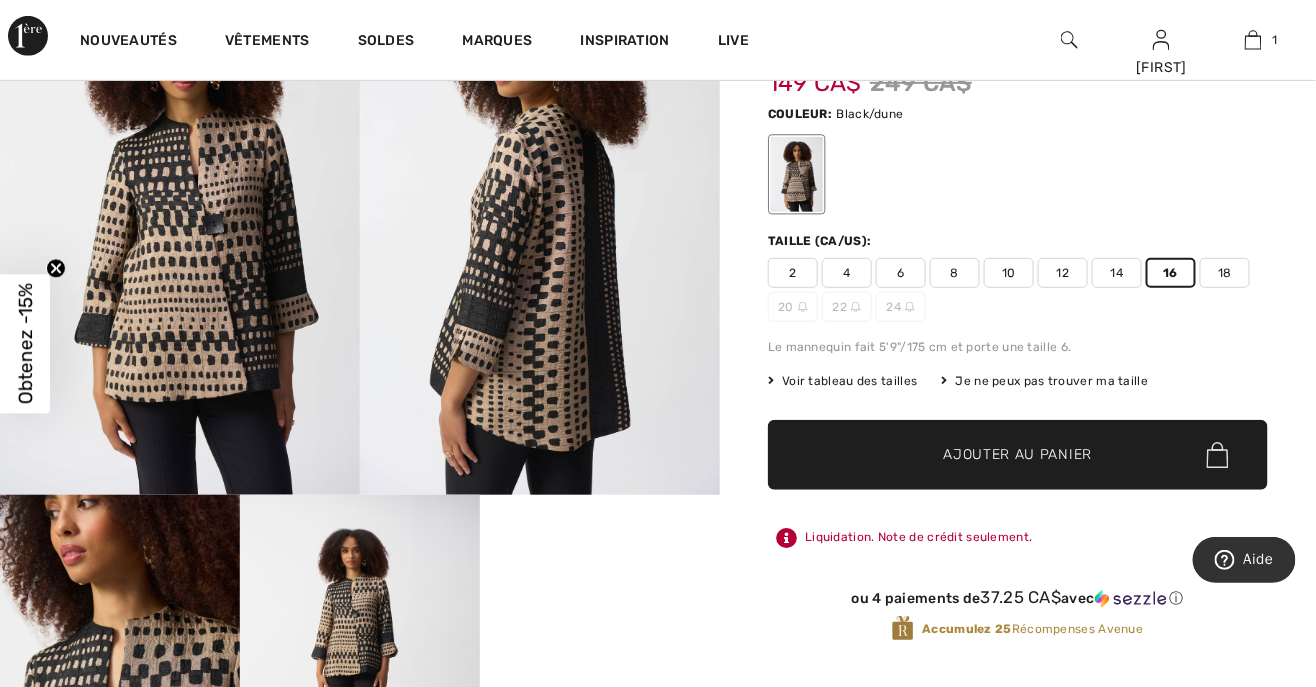 click on "✔ Ajouté au panier
Ajouter au panier" at bounding box center (1018, 455) 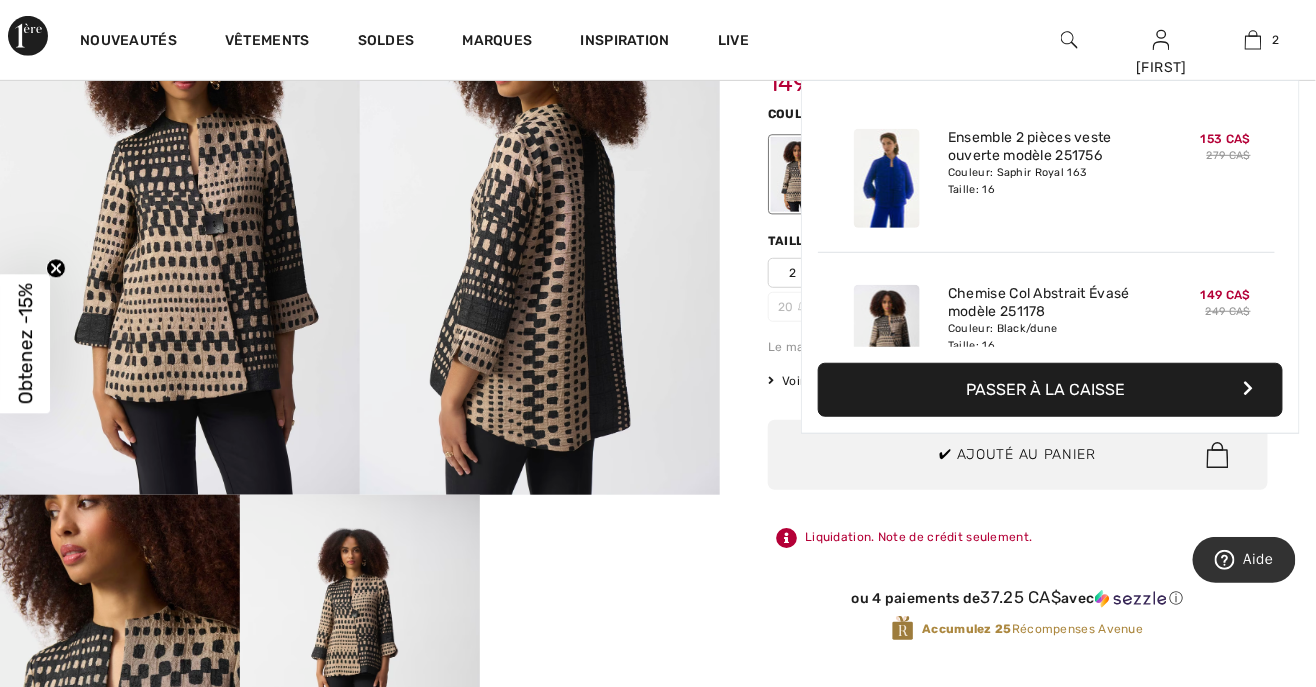 scroll, scrollTop: 61, scrollLeft: 0, axis: vertical 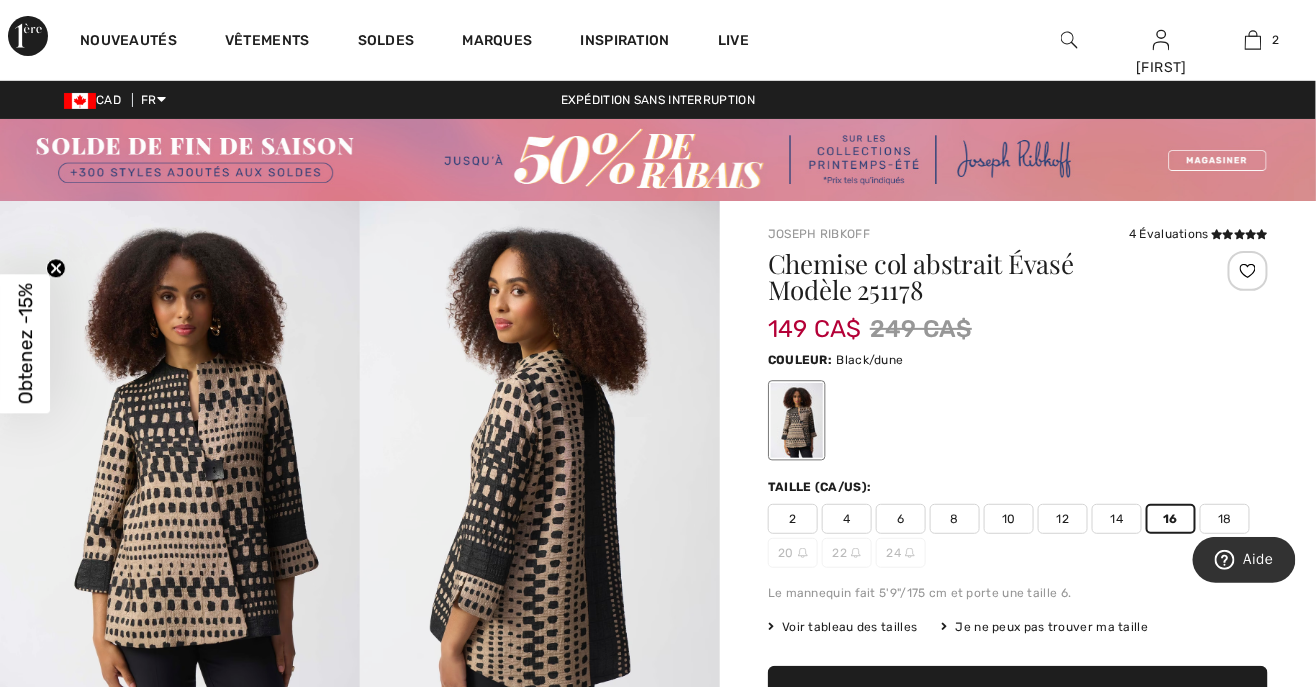 click at bounding box center [1253, 40] 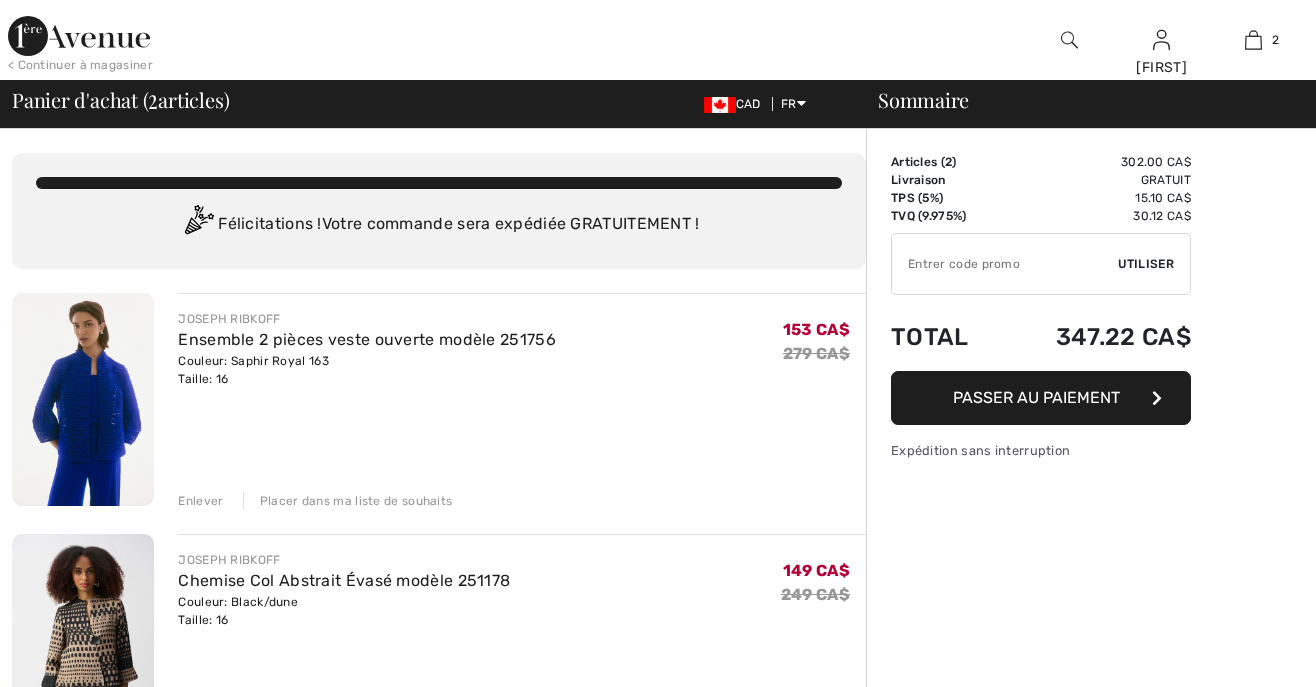 scroll, scrollTop: 0, scrollLeft: 0, axis: both 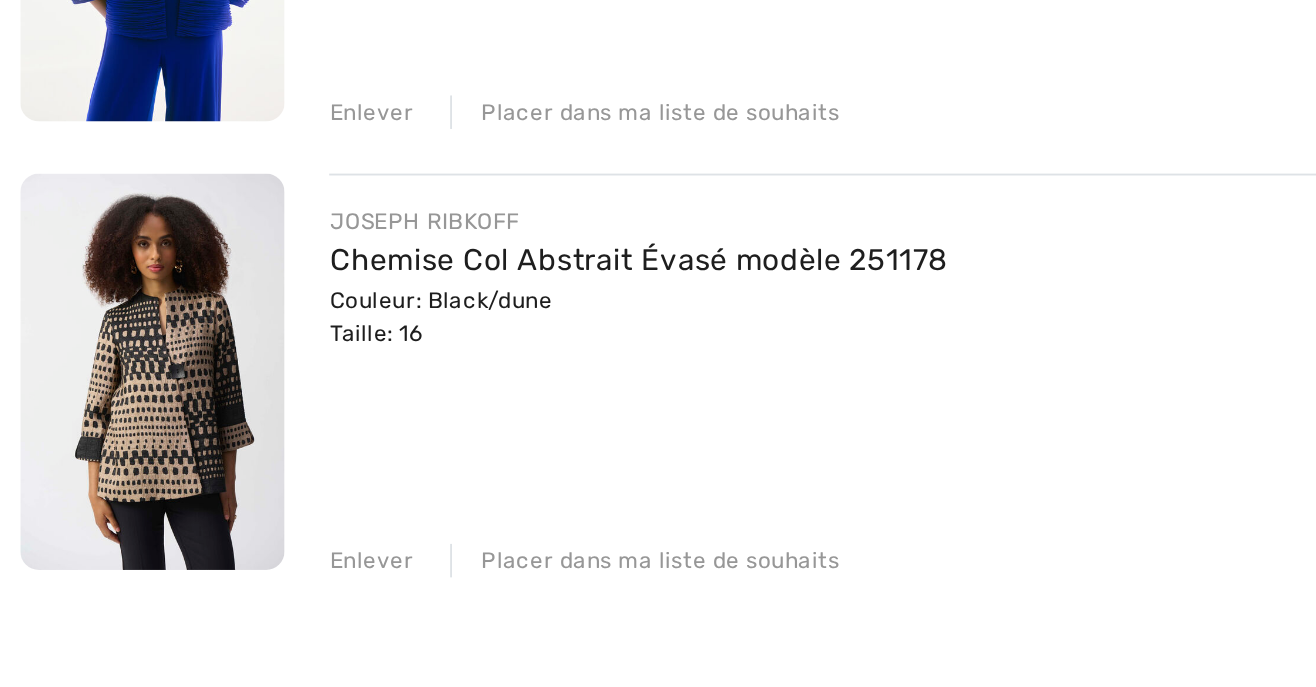 click on "Placer dans ma liste de souhaits" at bounding box center (348, 649) 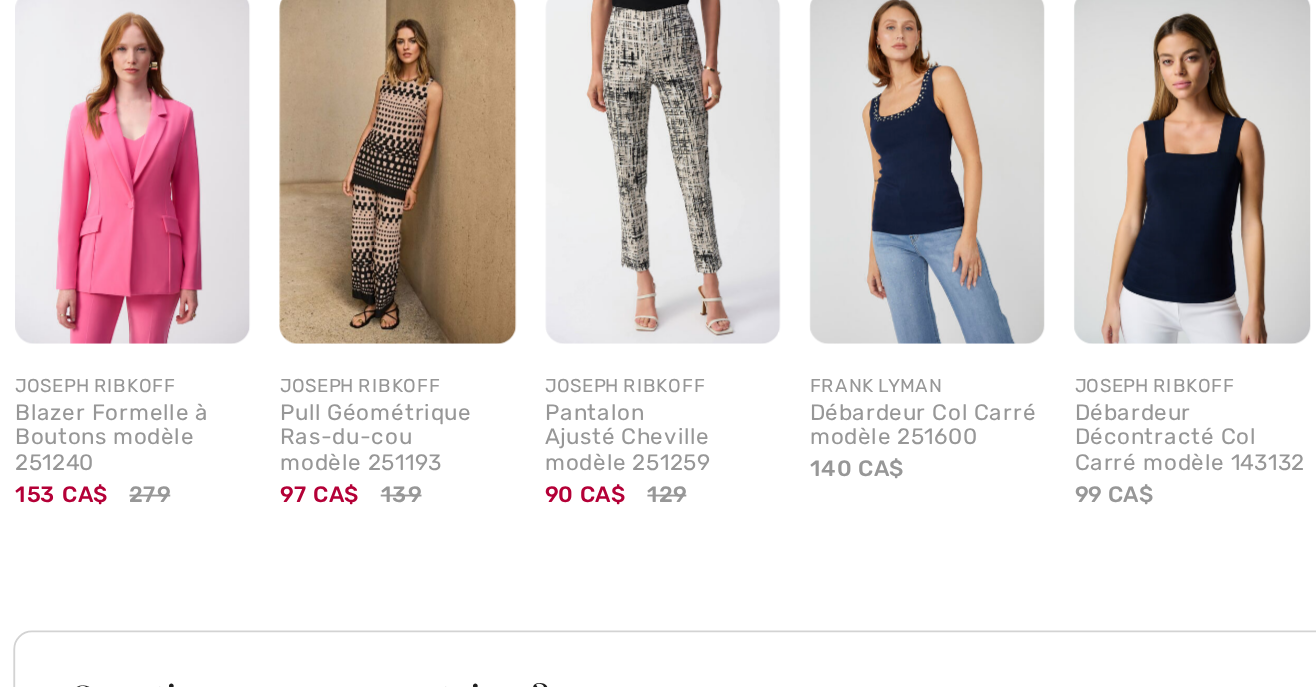 scroll, scrollTop: 405, scrollLeft: 0, axis: vertical 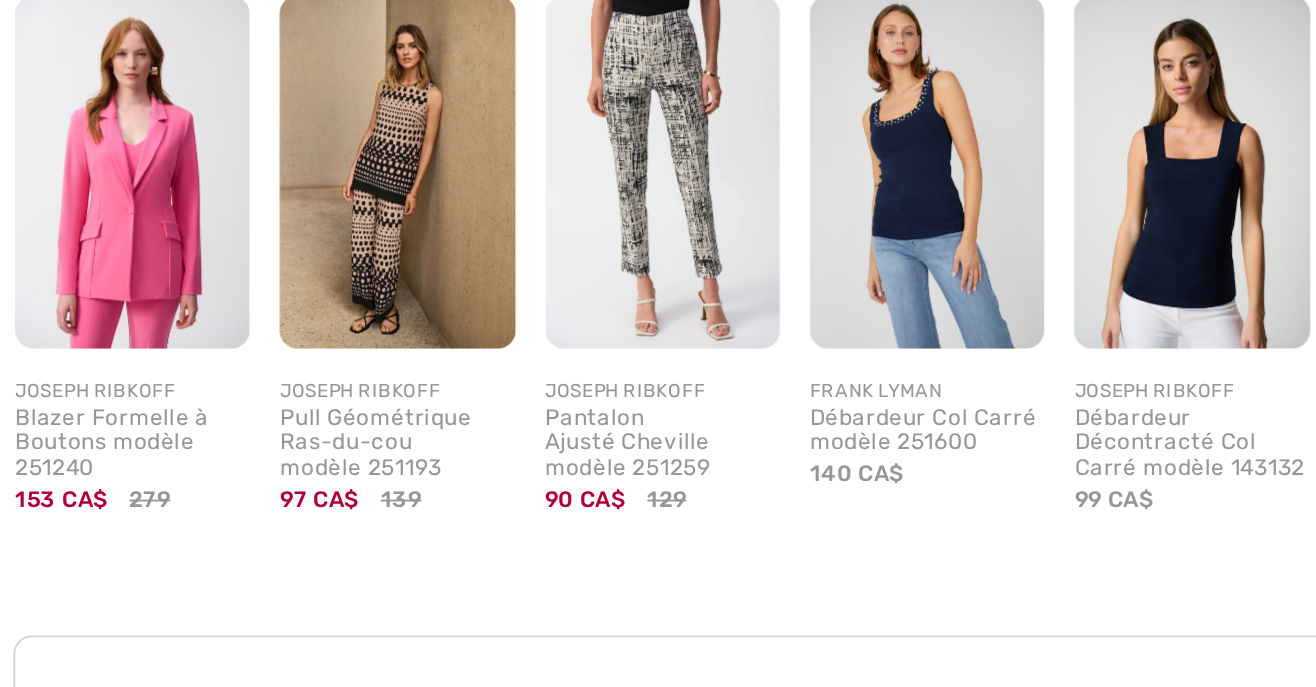 click at bounding box center [645, 311] 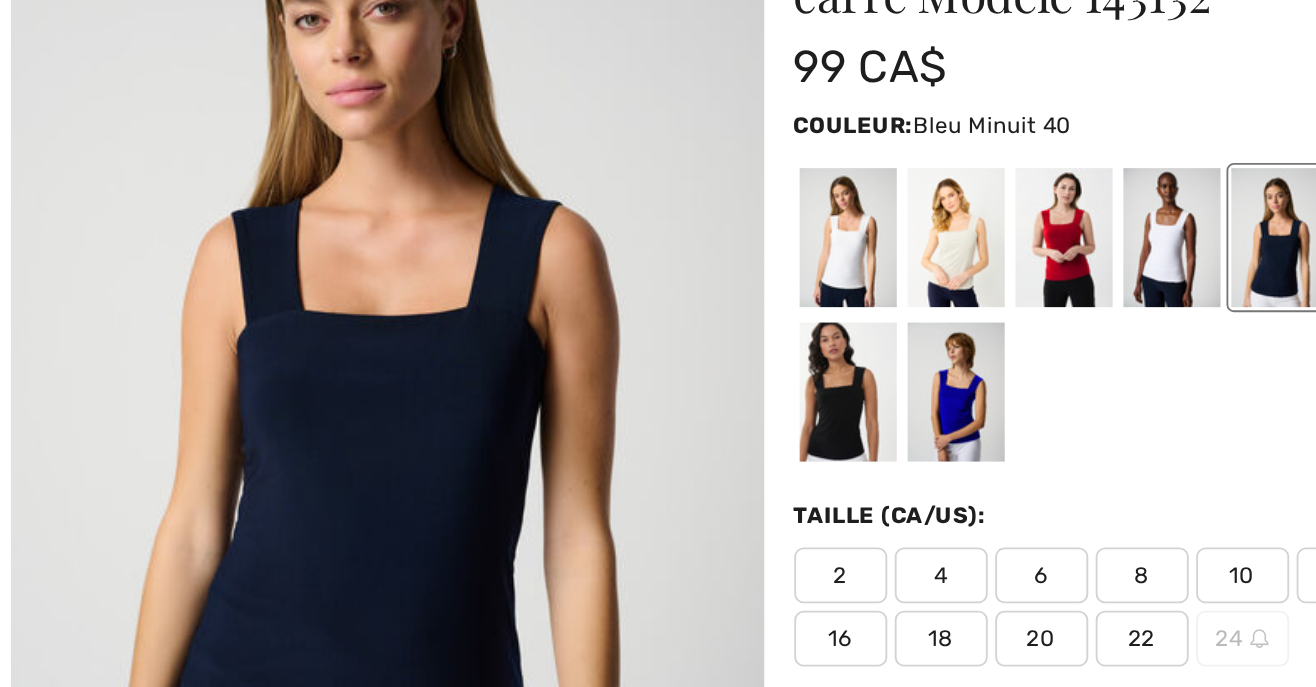 scroll, scrollTop: 405, scrollLeft: 0, axis: vertical 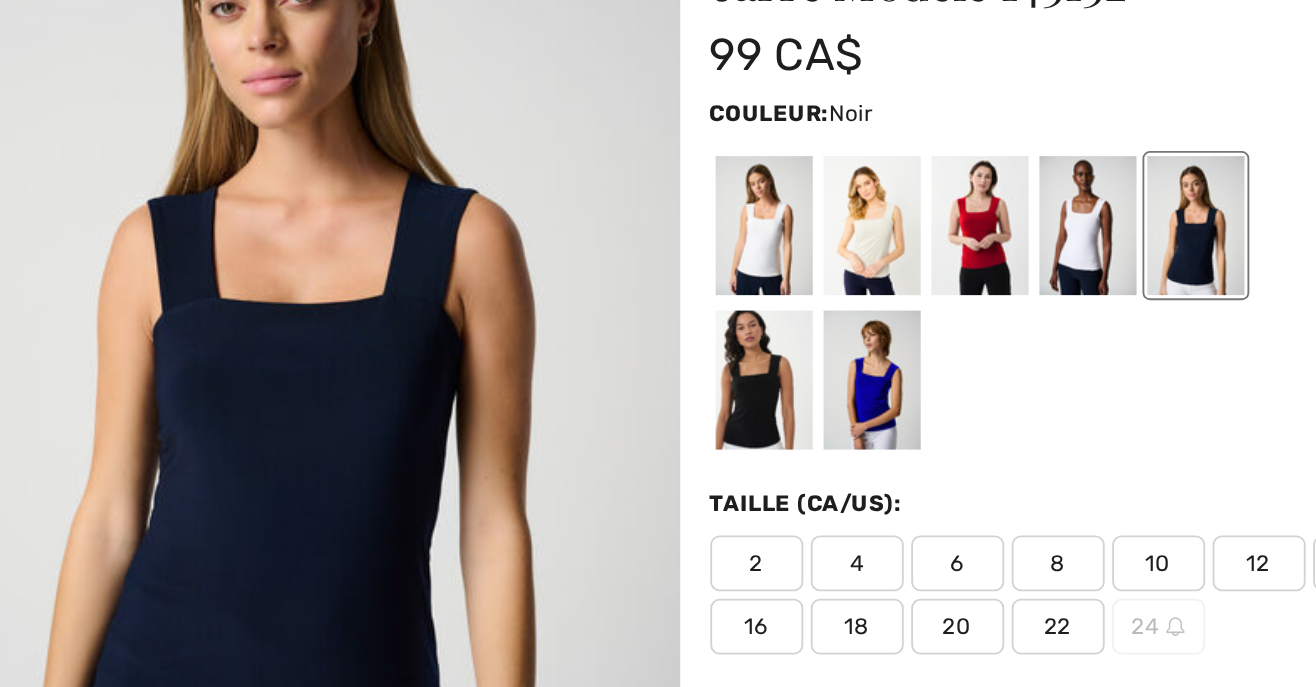 click at bounding box center (920, 322) 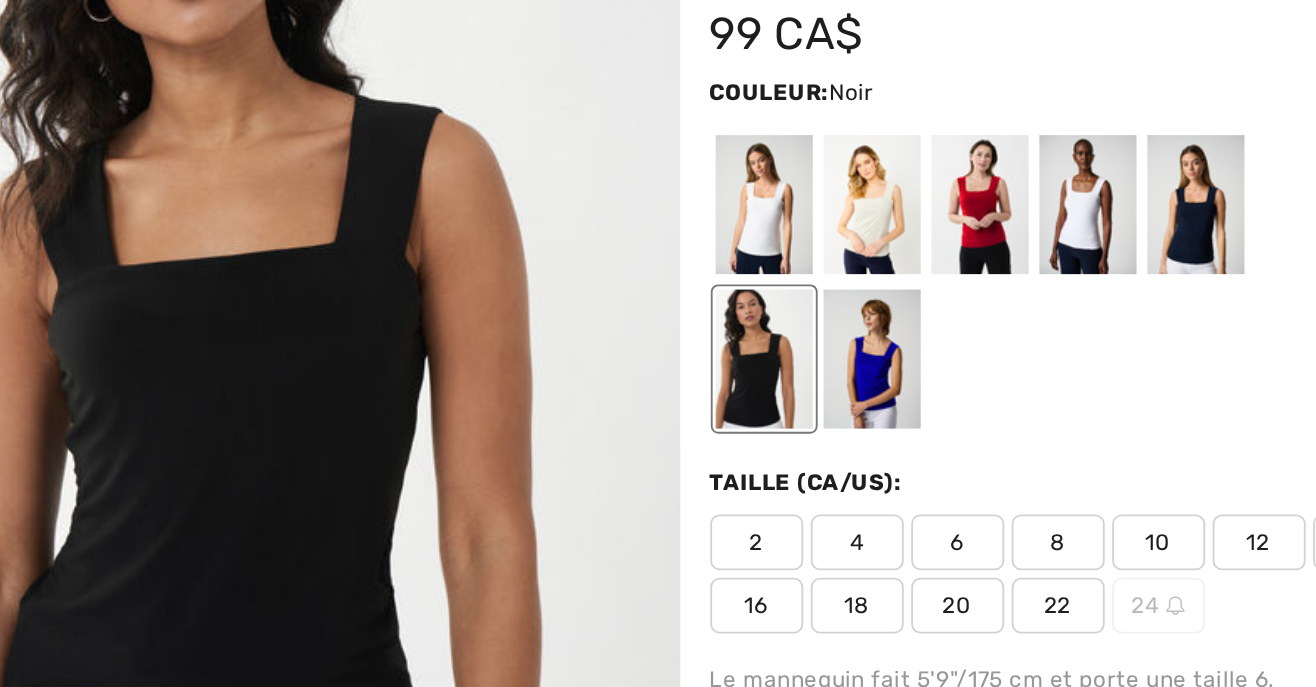 scroll, scrollTop: 94, scrollLeft: 0, axis: vertical 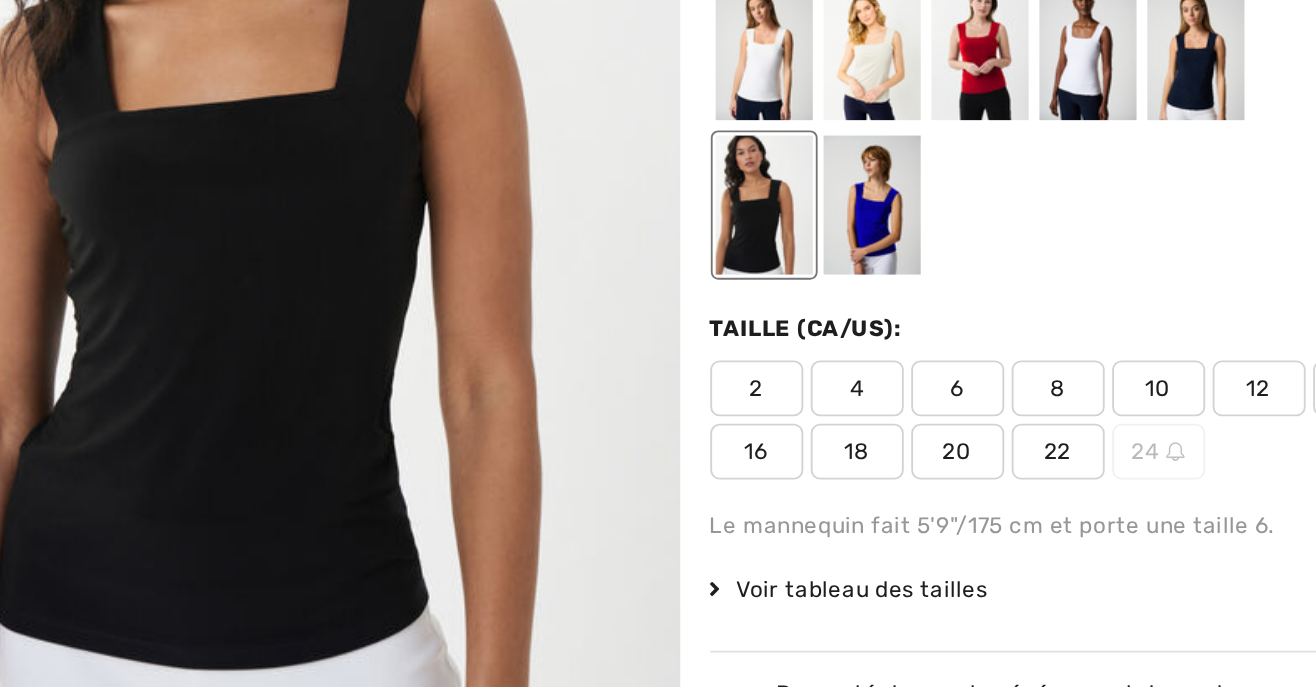 click on "Voir tableau des tailles" at bounding box center (967, 435) 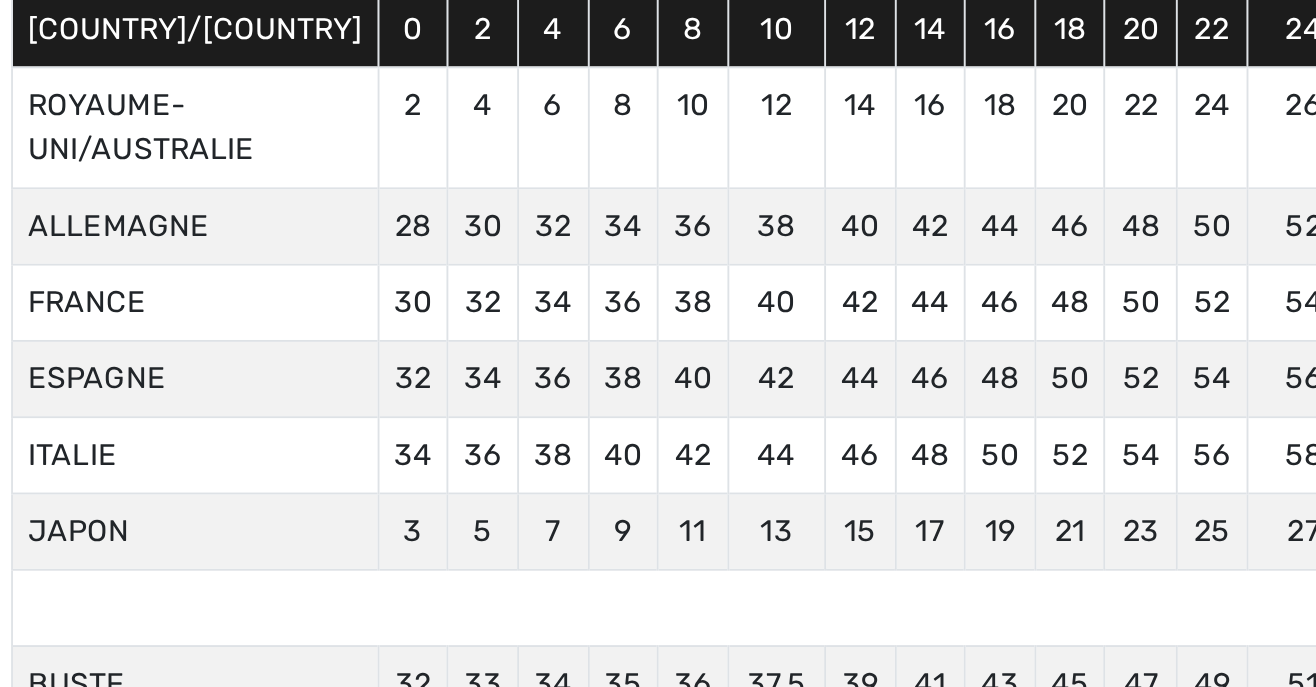 scroll, scrollTop: 165, scrollLeft: 0, axis: vertical 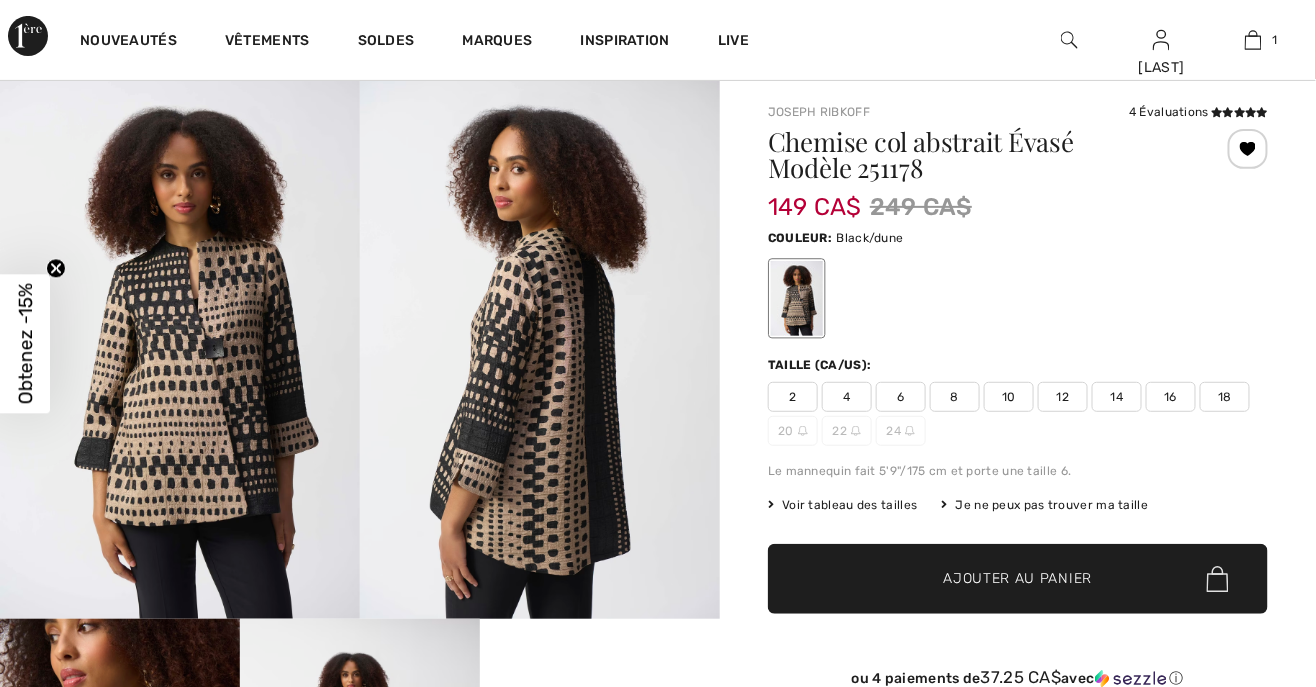 checkbox on "true" 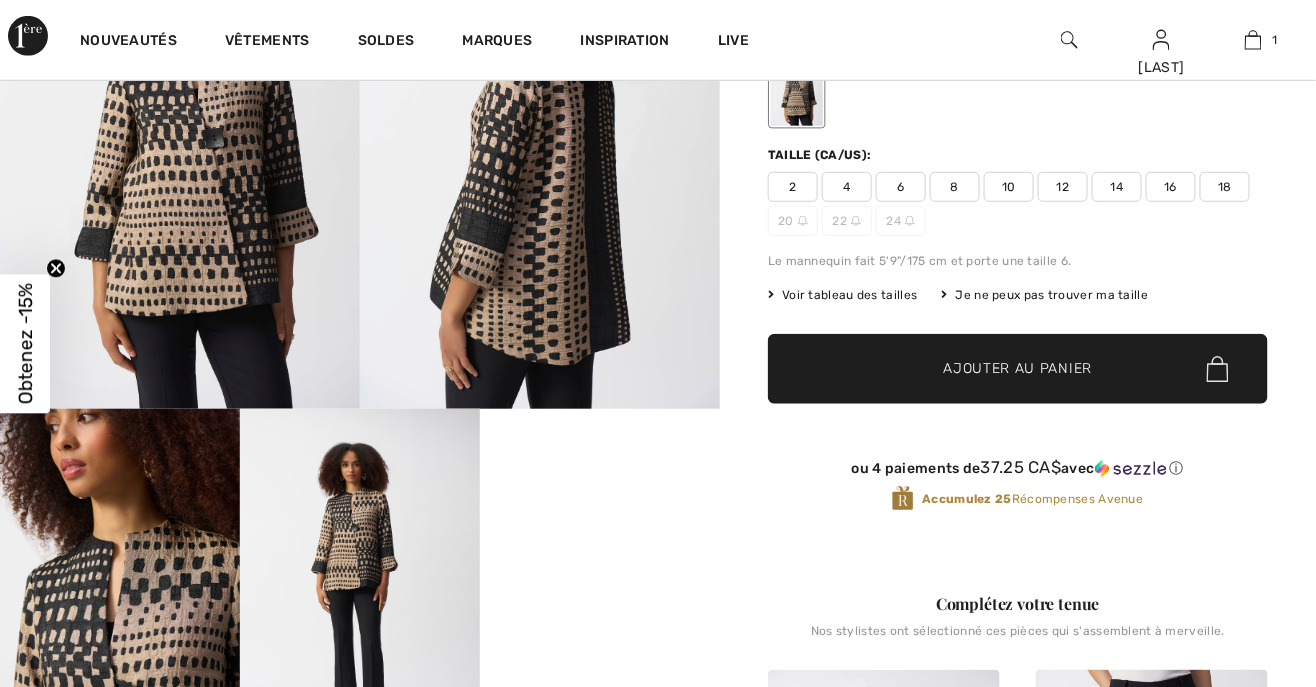 scroll, scrollTop: 0, scrollLeft: 0, axis: both 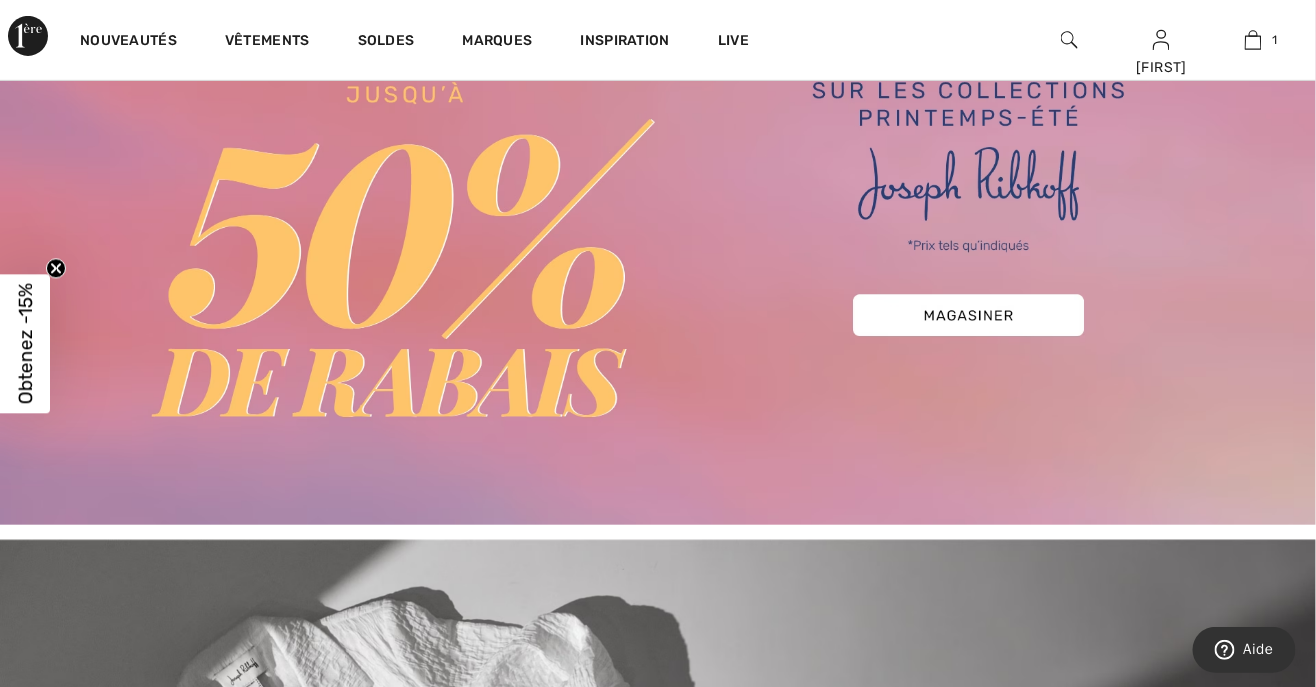 click at bounding box center [658, 209] 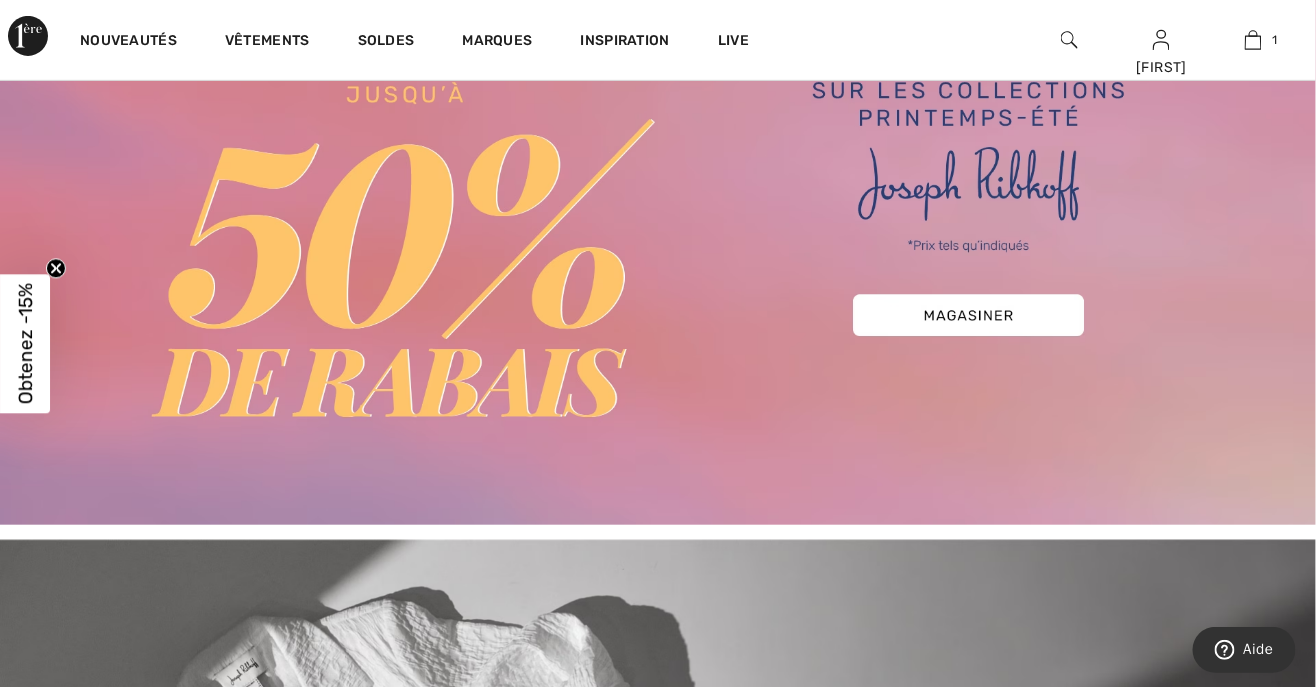 click at bounding box center (658, 209) 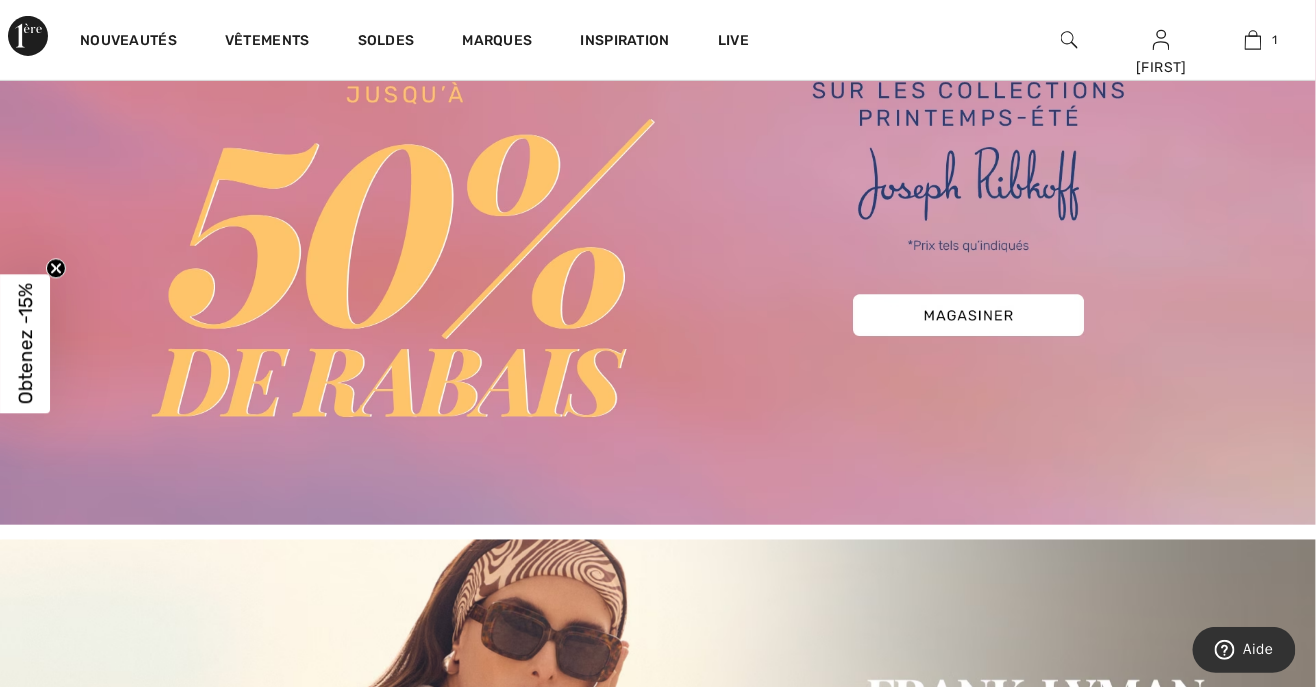 click at bounding box center [658, 209] 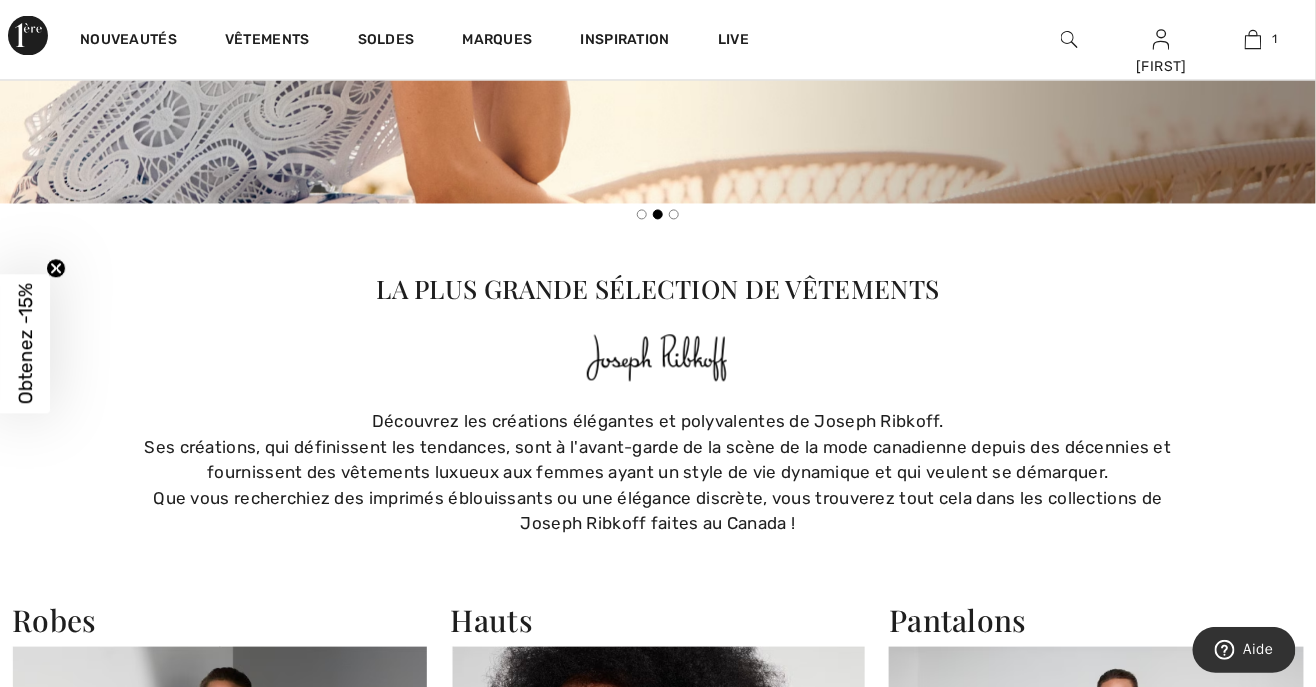 scroll, scrollTop: 1045, scrollLeft: 0, axis: vertical 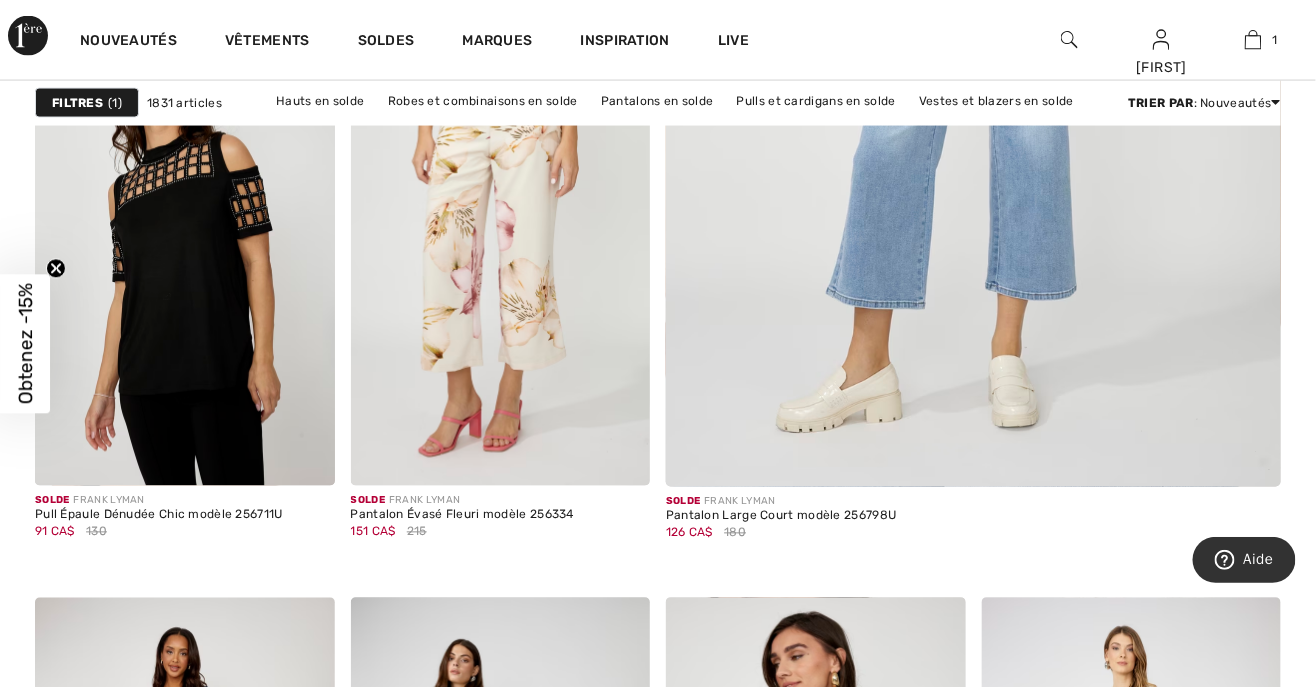 click at bounding box center (185, 261) 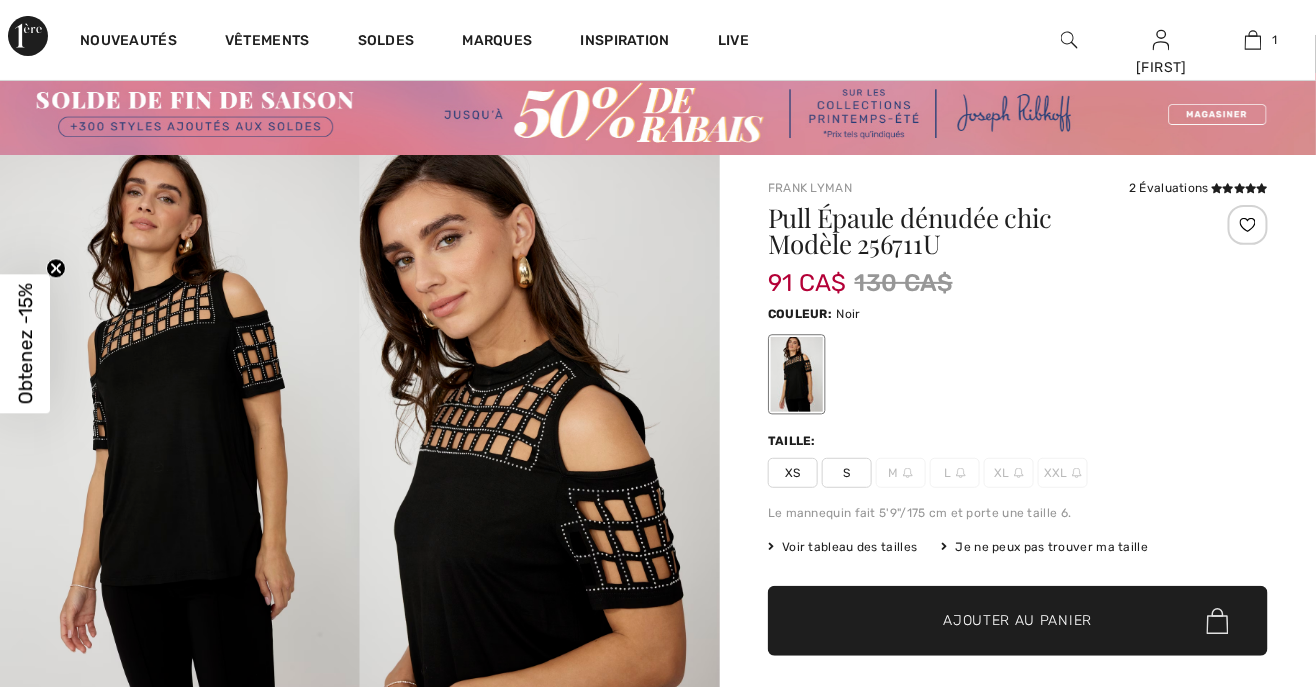 scroll, scrollTop: 24, scrollLeft: 0, axis: vertical 